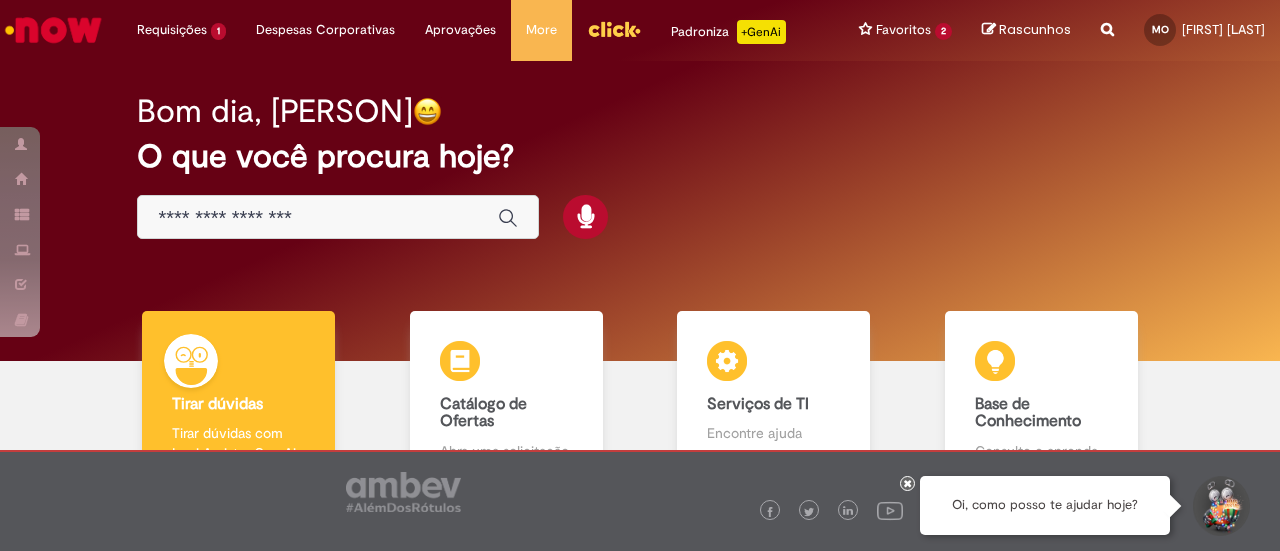 scroll, scrollTop: 0, scrollLeft: 0, axis: both 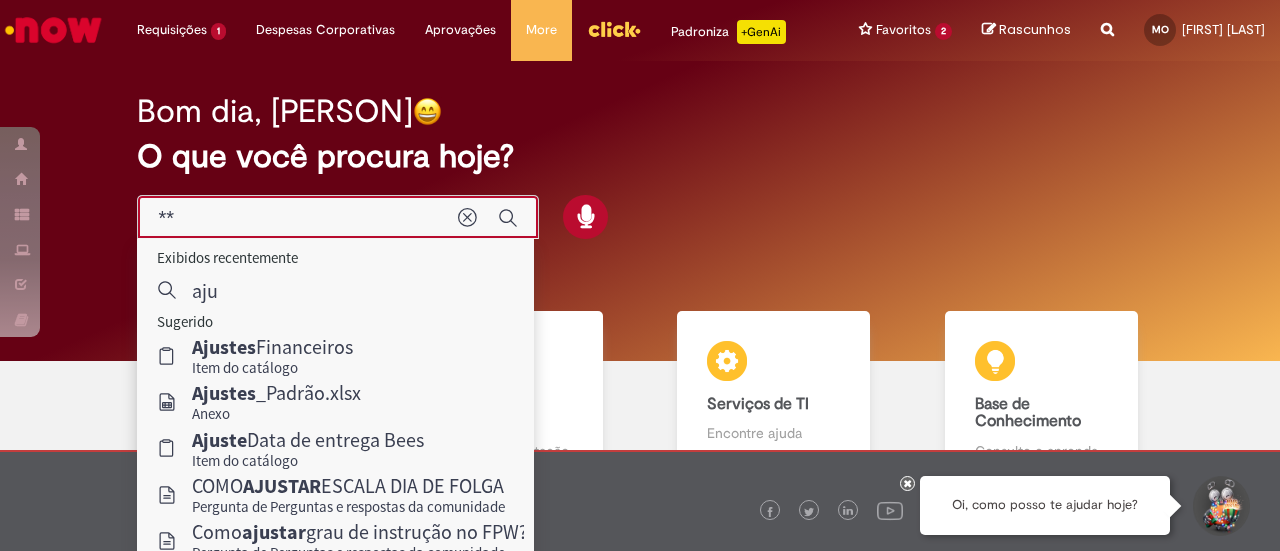 type on "*" 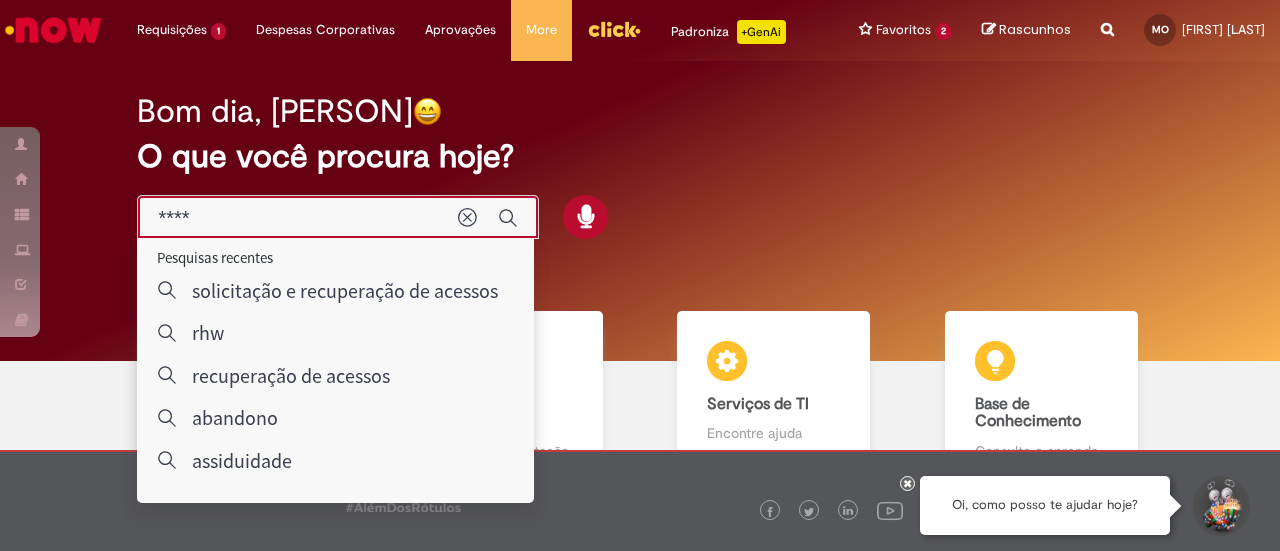 type on "*****" 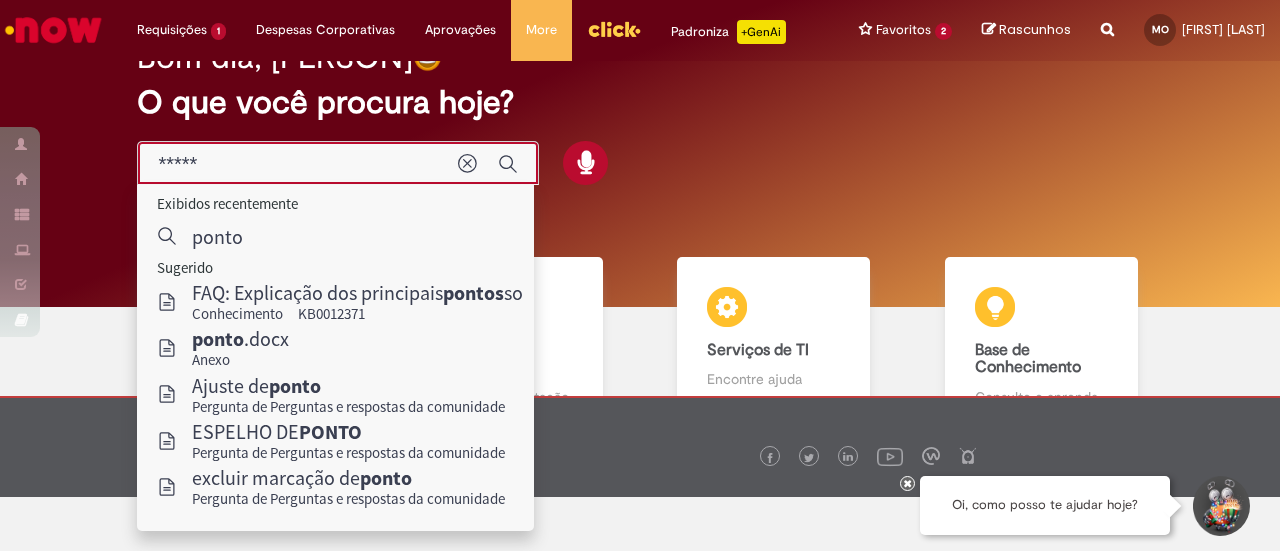 scroll, scrollTop: 100, scrollLeft: 0, axis: vertical 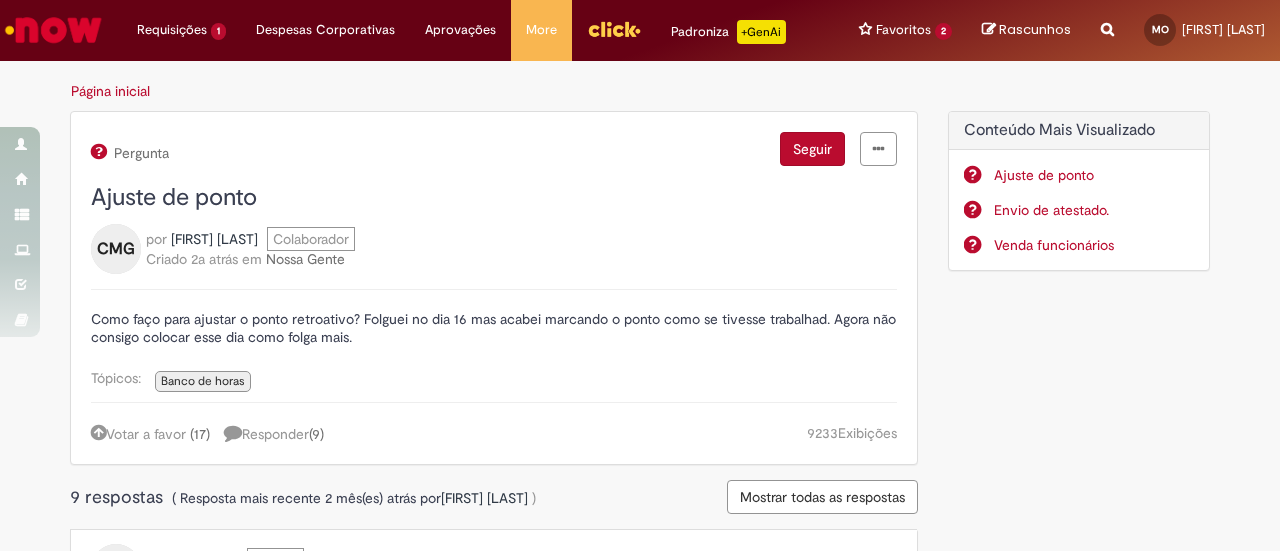 click on "Responder  ( 9 )" at bounding box center (274, 434) 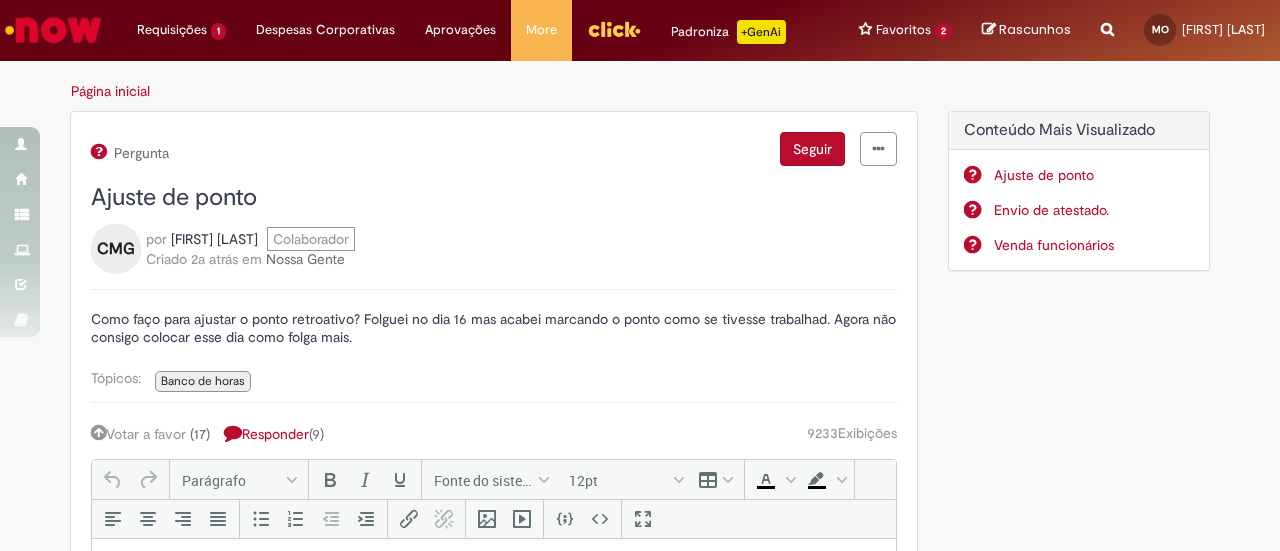 scroll, scrollTop: 0, scrollLeft: 0, axis: both 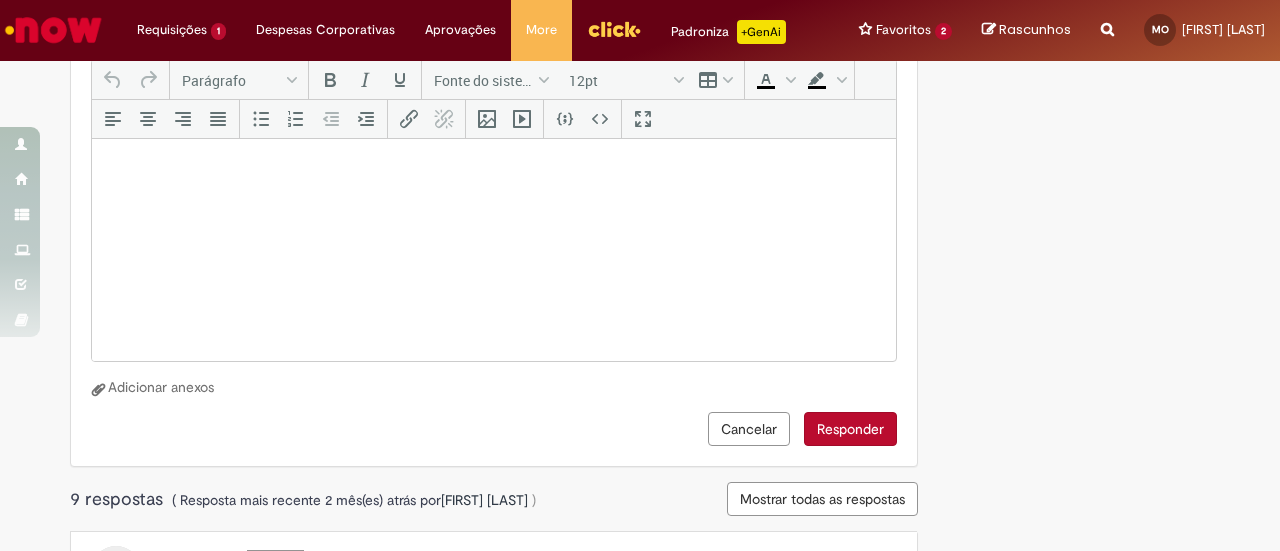 click on "Cancelar" at bounding box center (749, 429) 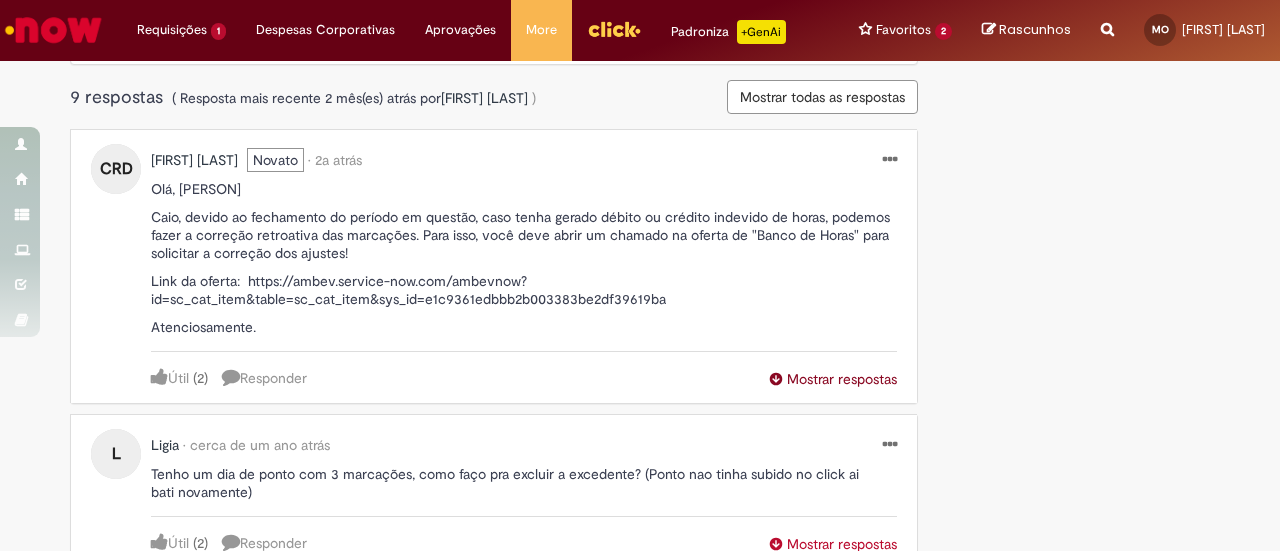 click on "Mostrar respostas" at bounding box center (833, 379) 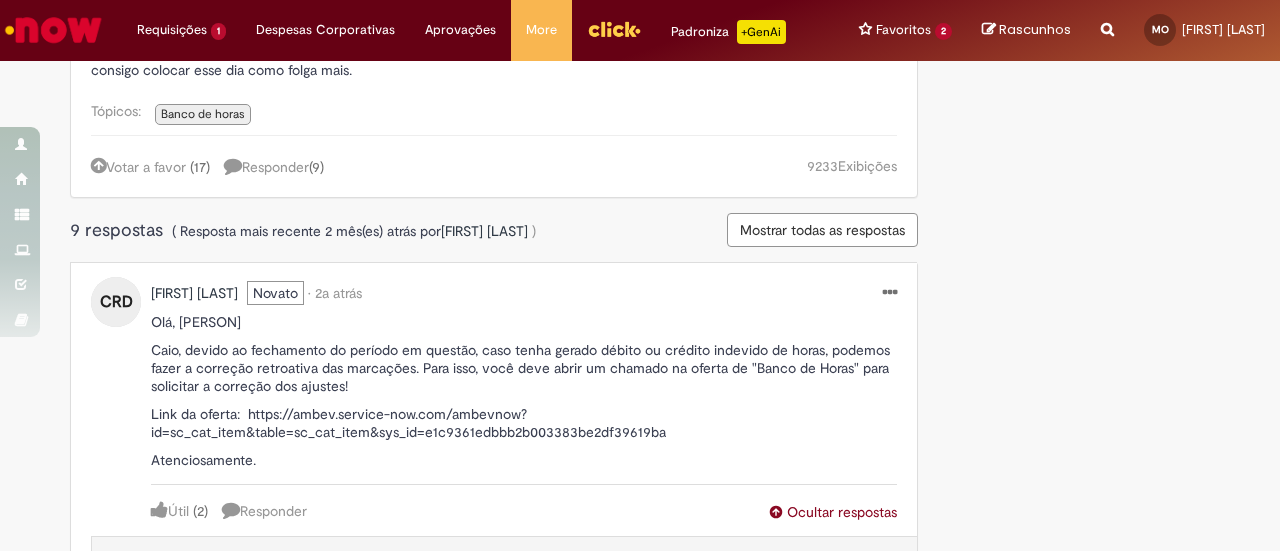 scroll, scrollTop: 0, scrollLeft: 0, axis: both 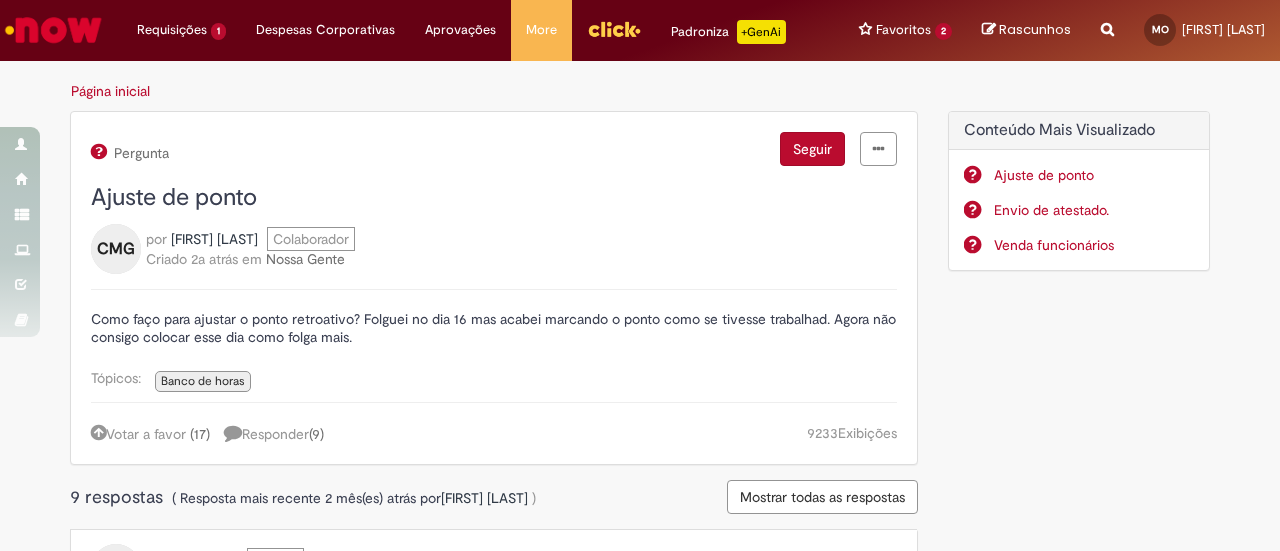 click at bounding box center [53, 30] 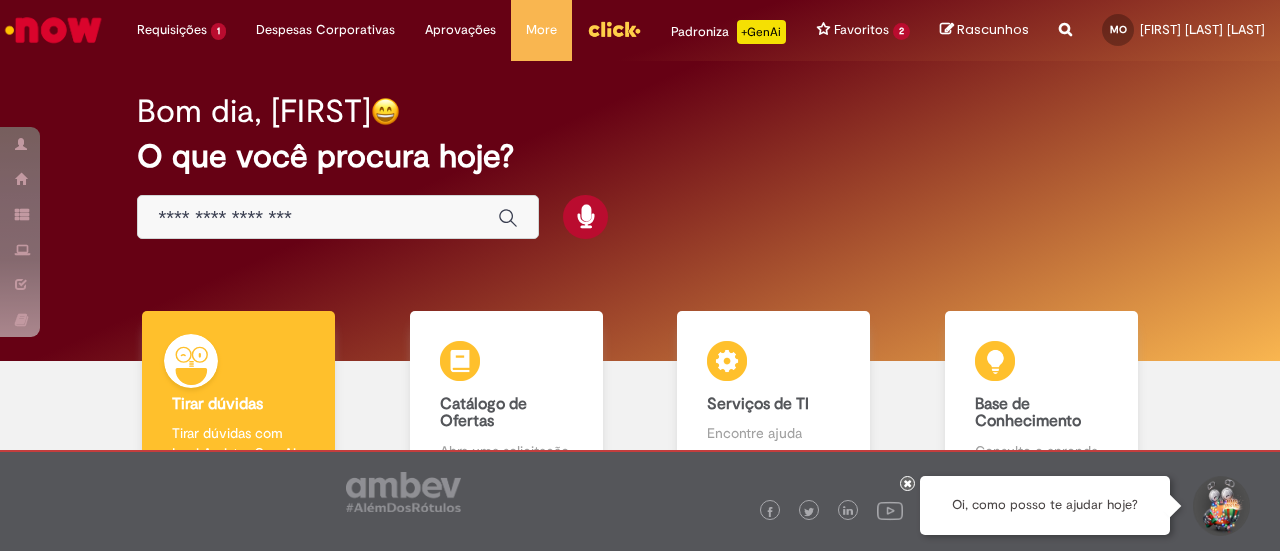 scroll, scrollTop: 0, scrollLeft: 0, axis: both 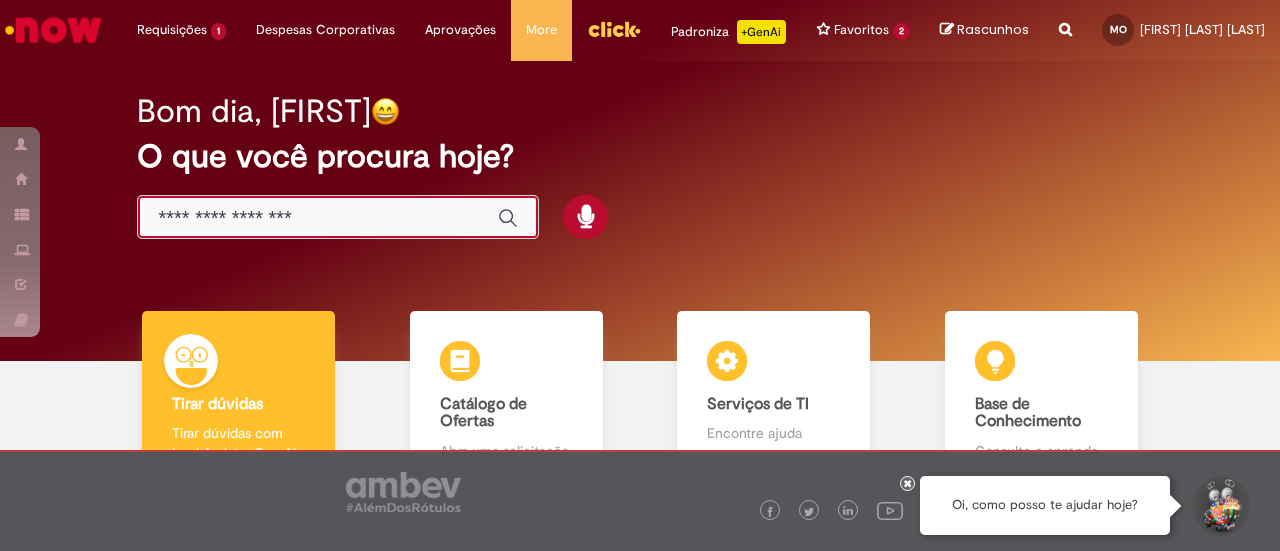 click at bounding box center [318, 218] 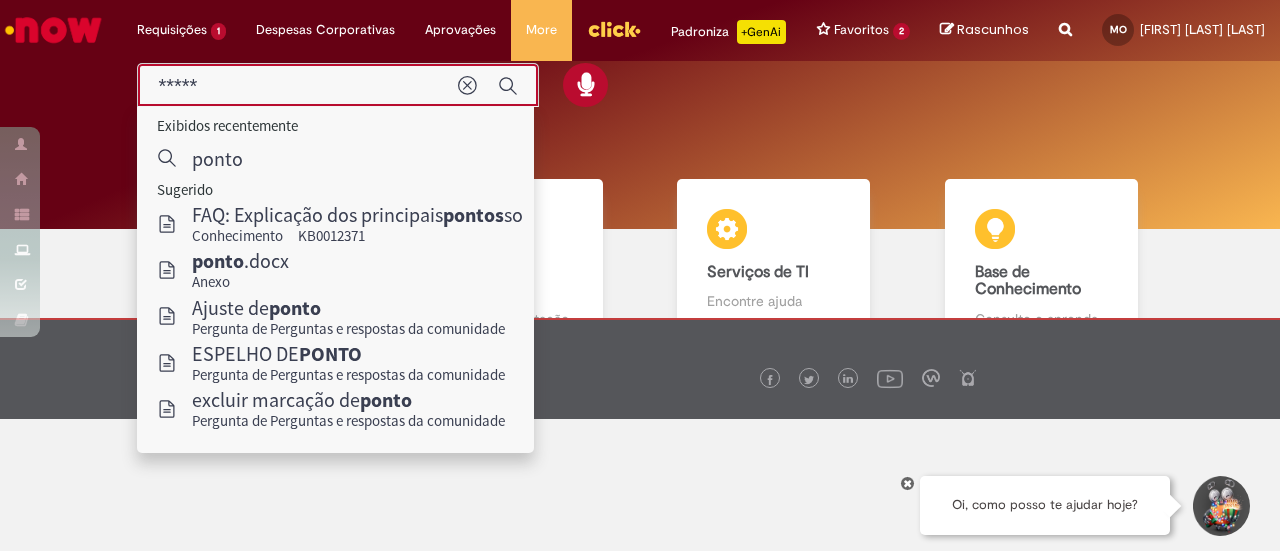 scroll, scrollTop: 134, scrollLeft: 0, axis: vertical 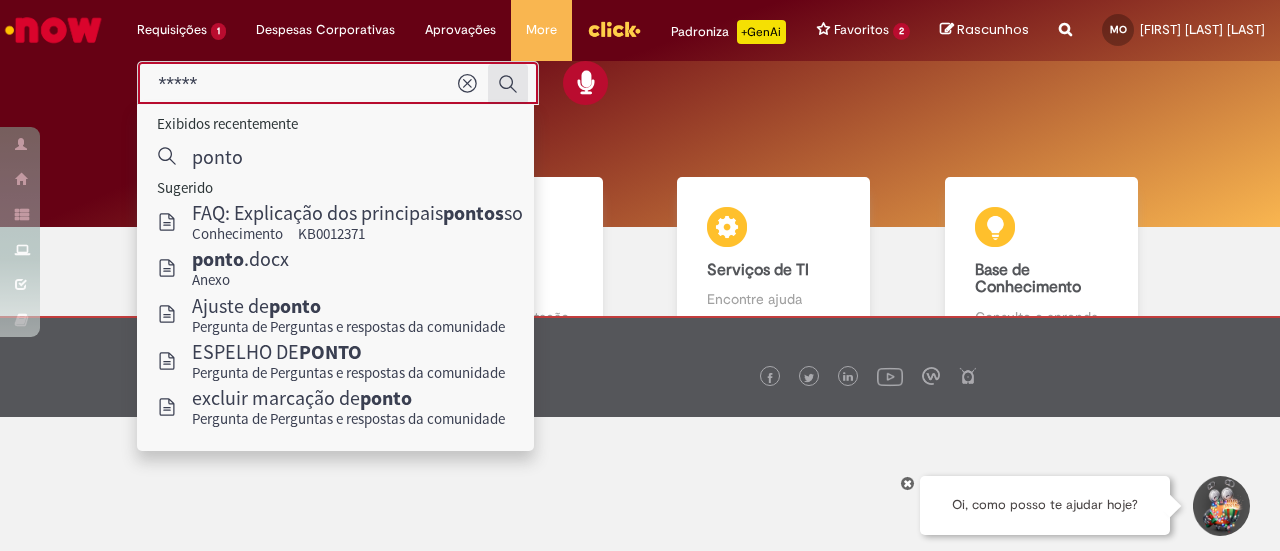type on "*****" 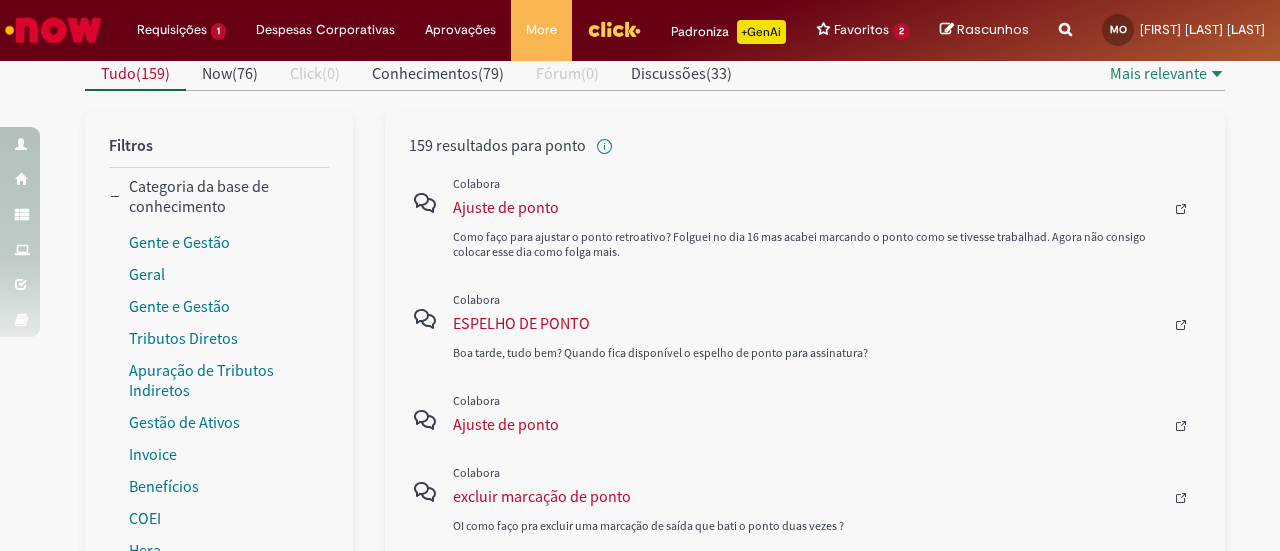 scroll, scrollTop: 0, scrollLeft: 0, axis: both 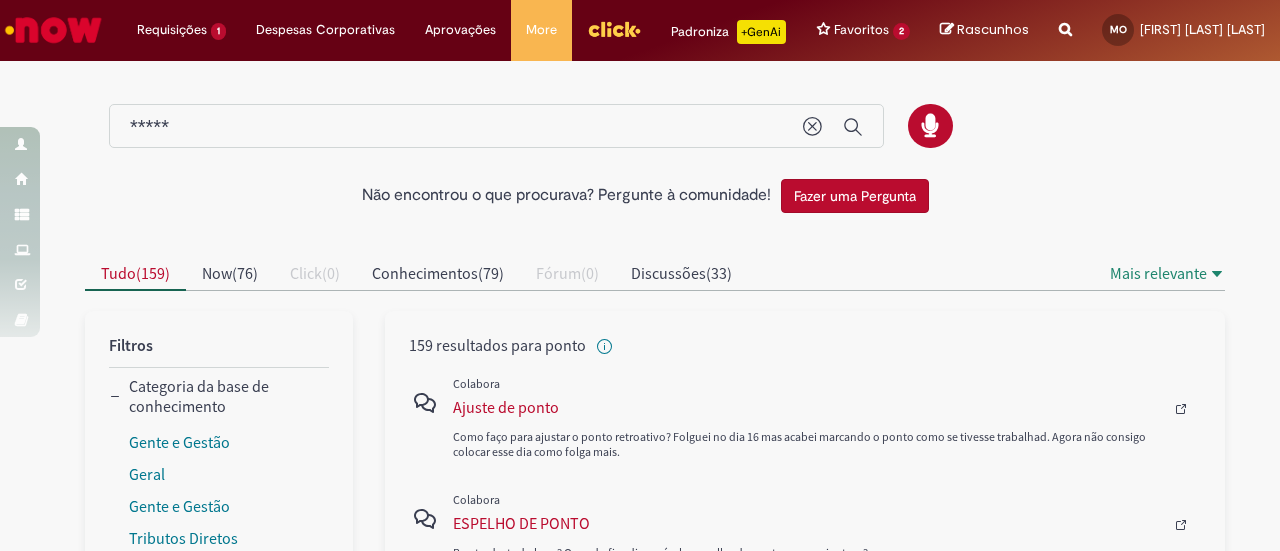 click at bounding box center (53, 30) 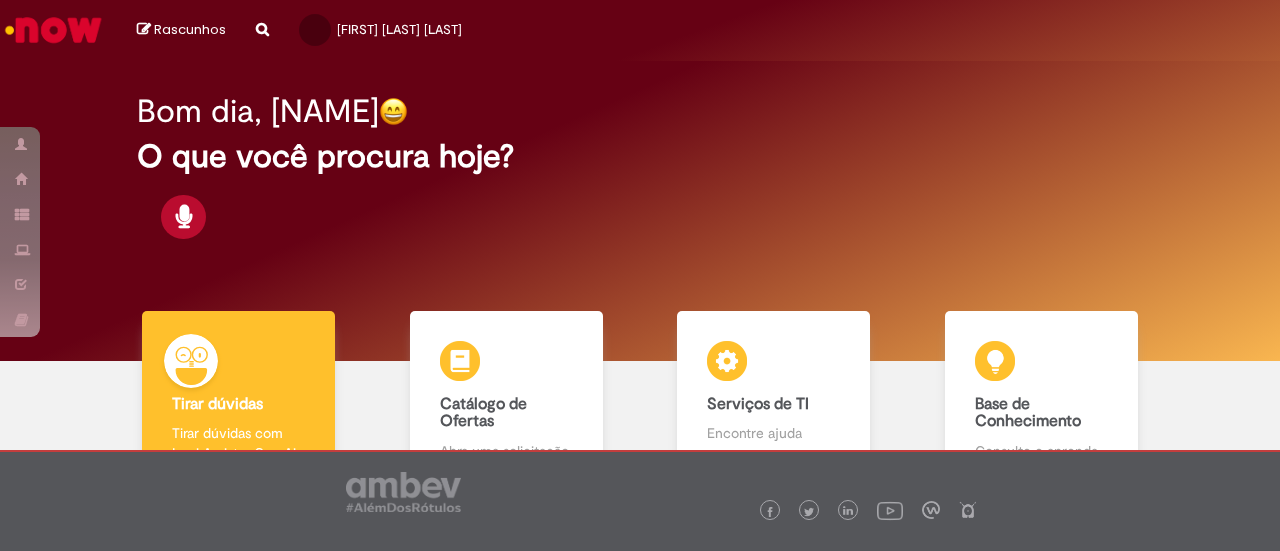 scroll, scrollTop: 0, scrollLeft: 0, axis: both 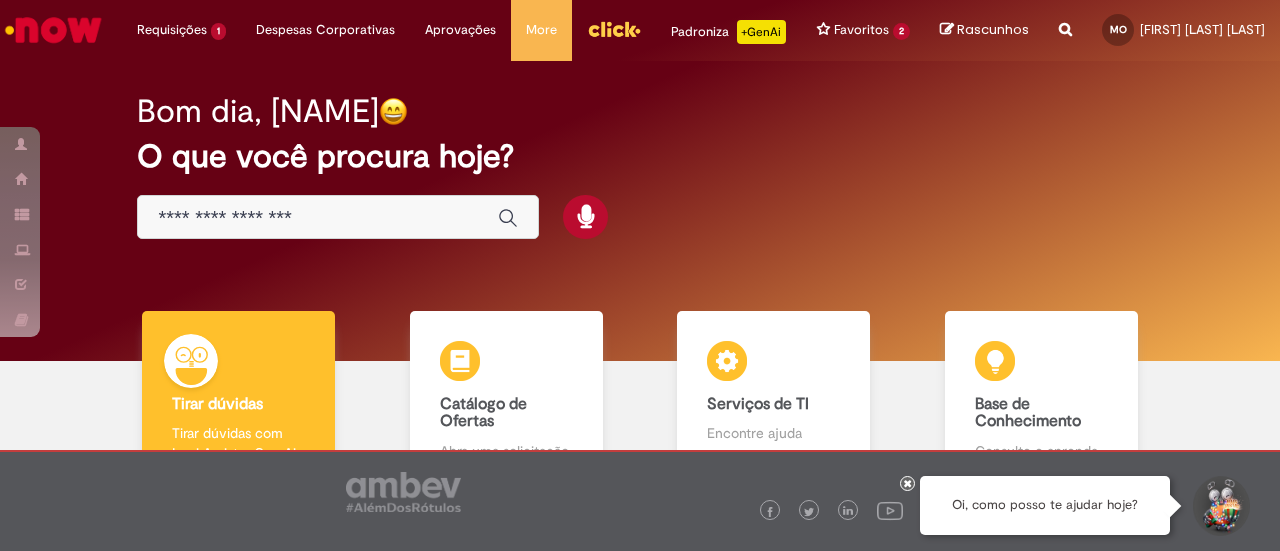 click at bounding box center [318, 218] 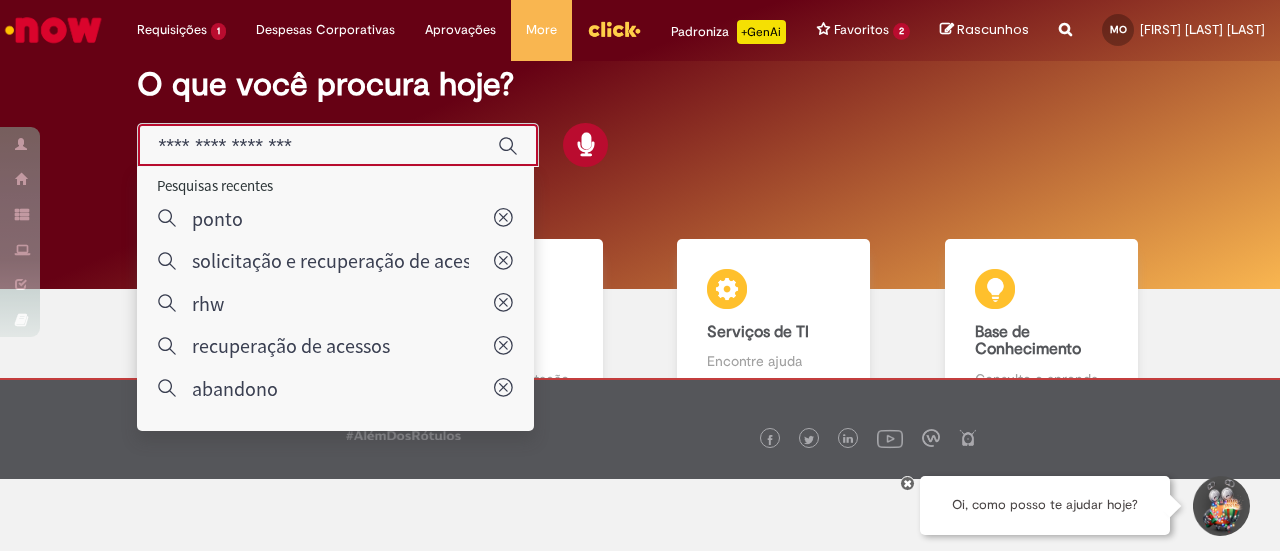 scroll, scrollTop: 134, scrollLeft: 0, axis: vertical 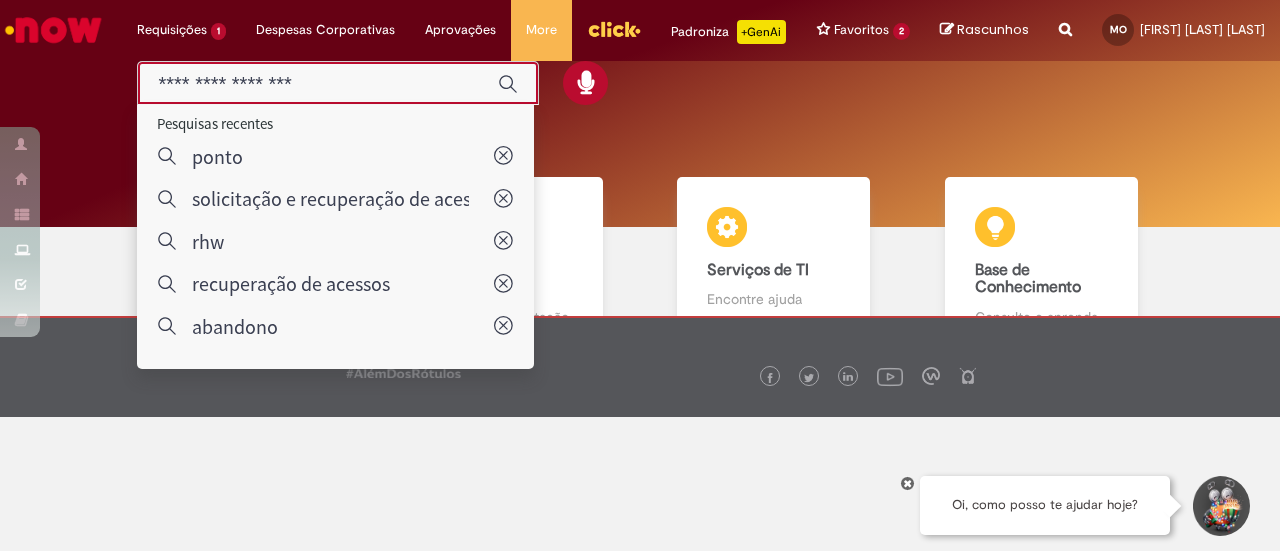click on "Bom dia, Marina
O que você procura hoje?" at bounding box center [640, 77] 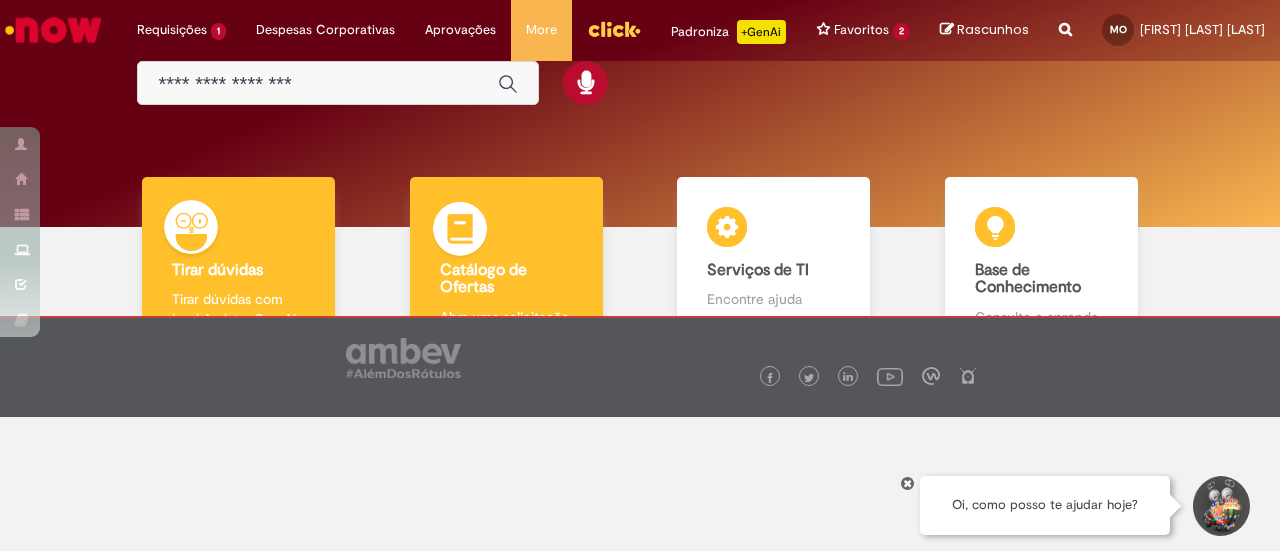 click at bounding box center (460, 232) 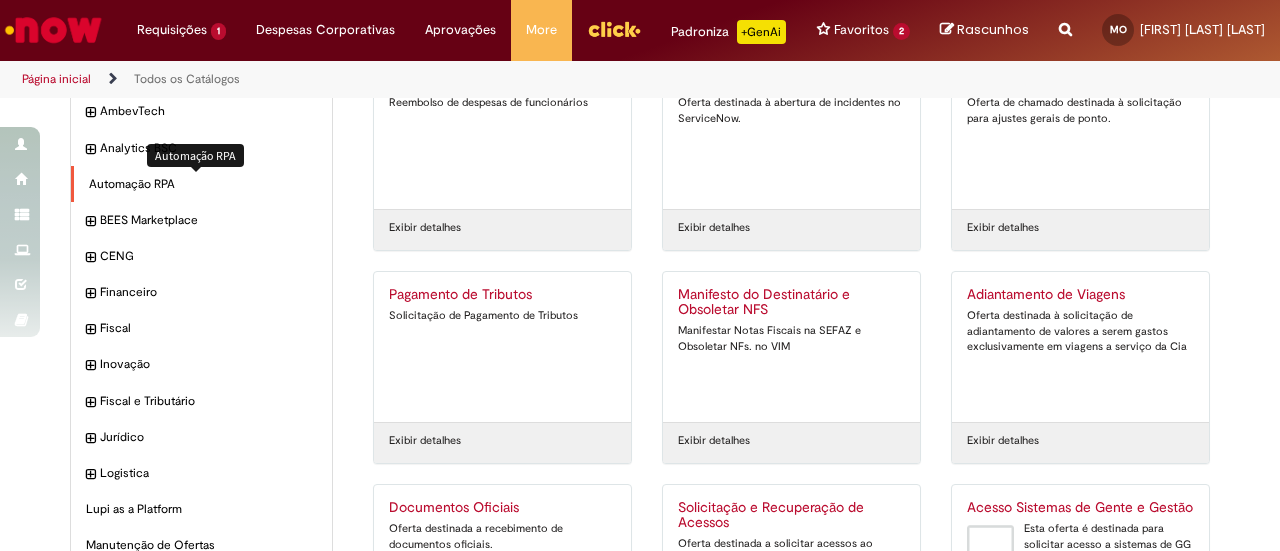 scroll, scrollTop: 0, scrollLeft: 0, axis: both 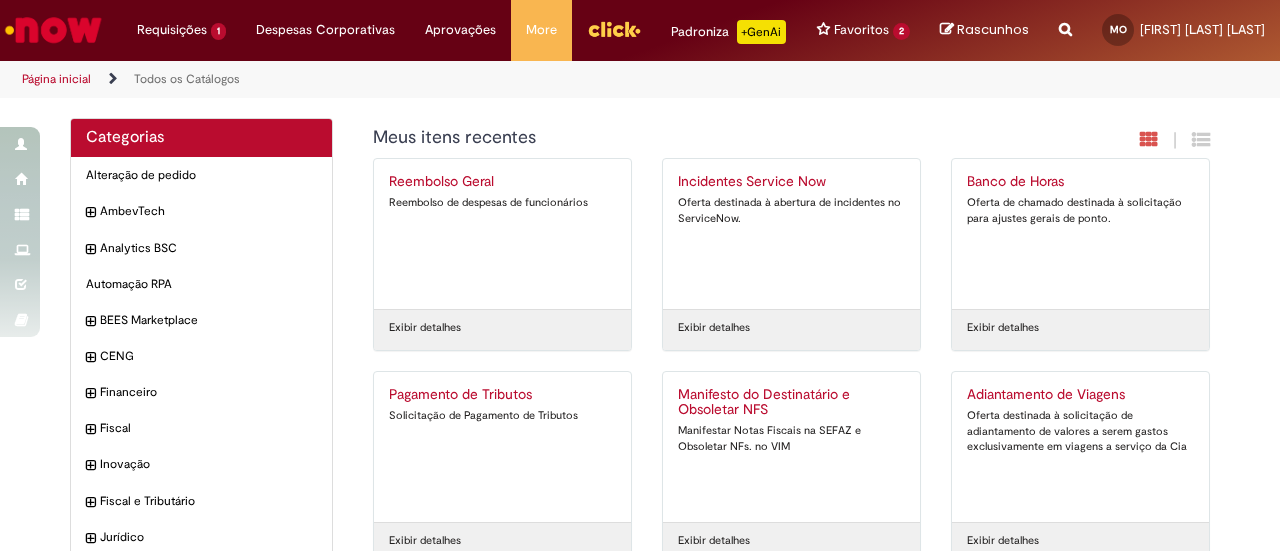click on "Oferta de chamado destinada à solicitação para ajustes gerais de ponto." at bounding box center [1080, 210] 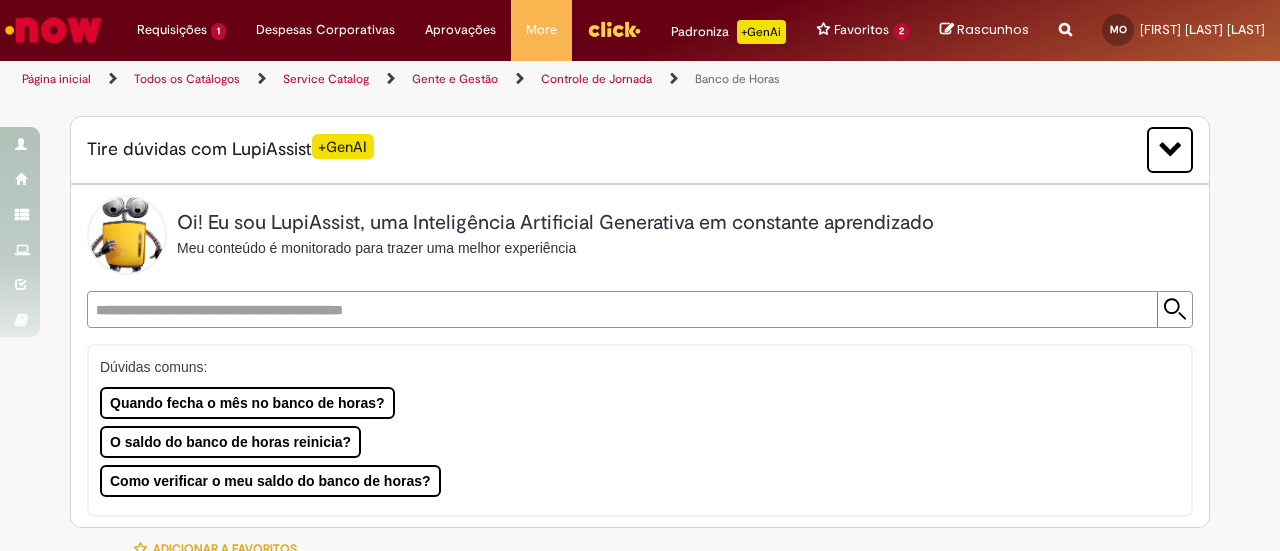 type on "********" 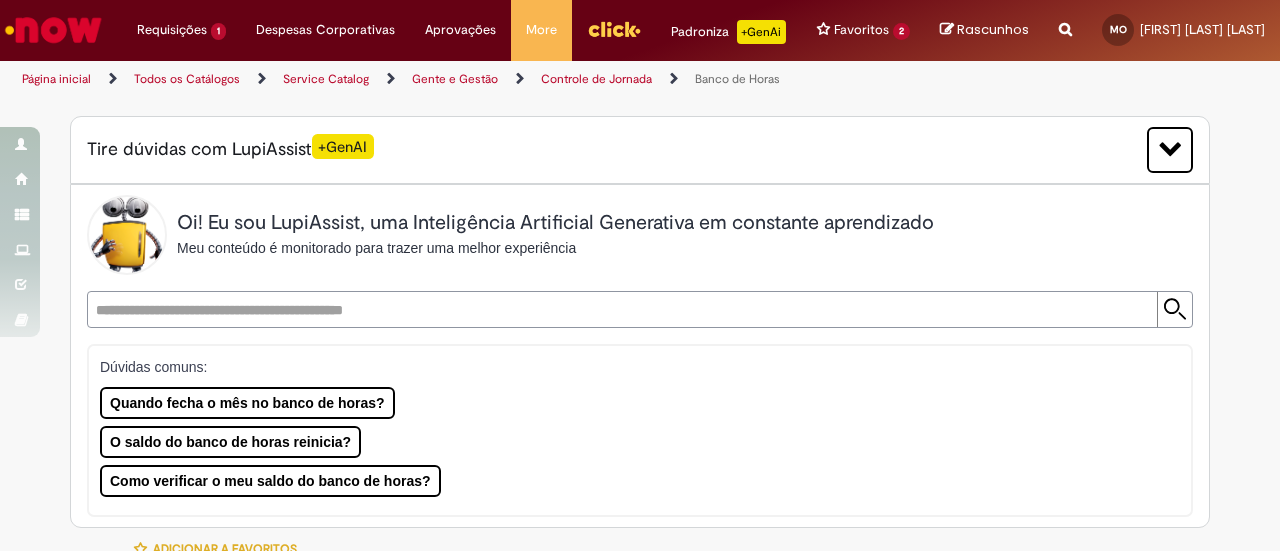 type on "**********" 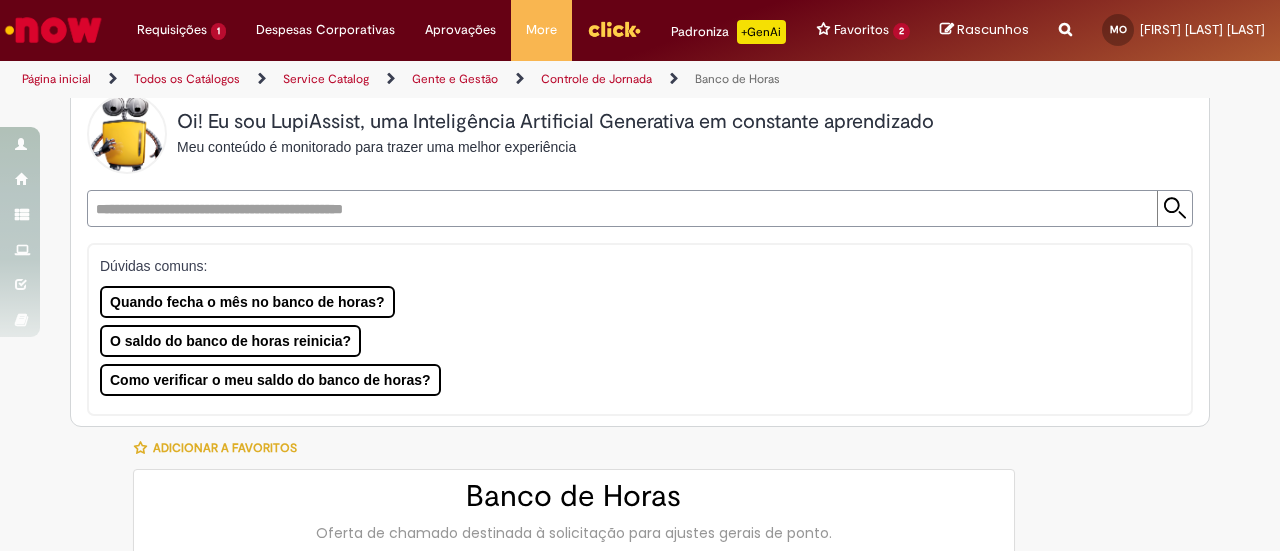 type on "**********" 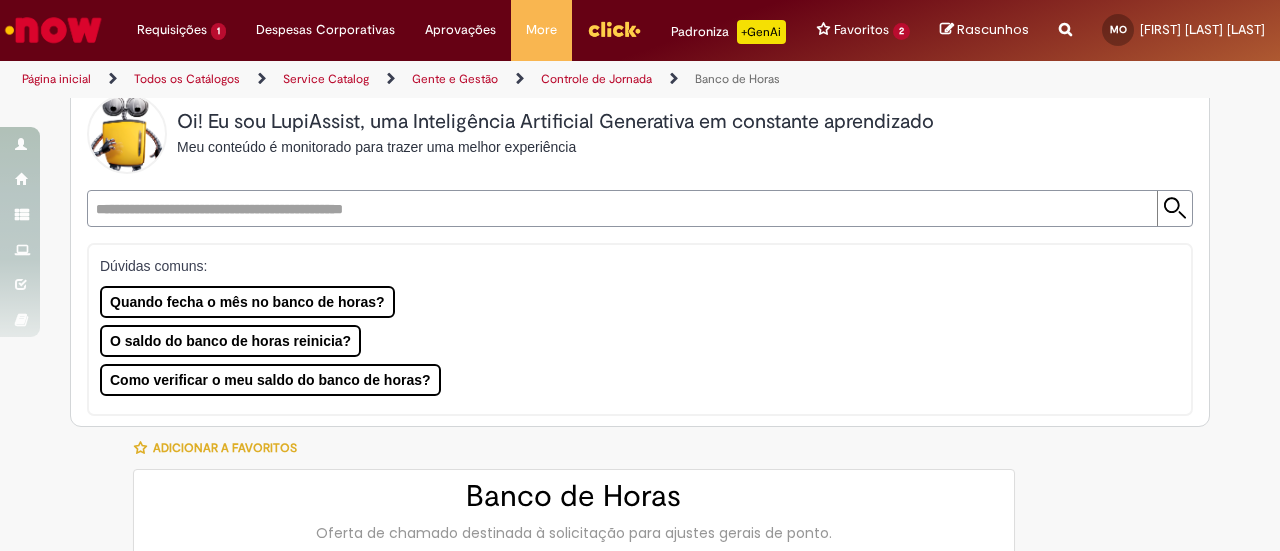 type on "**********" 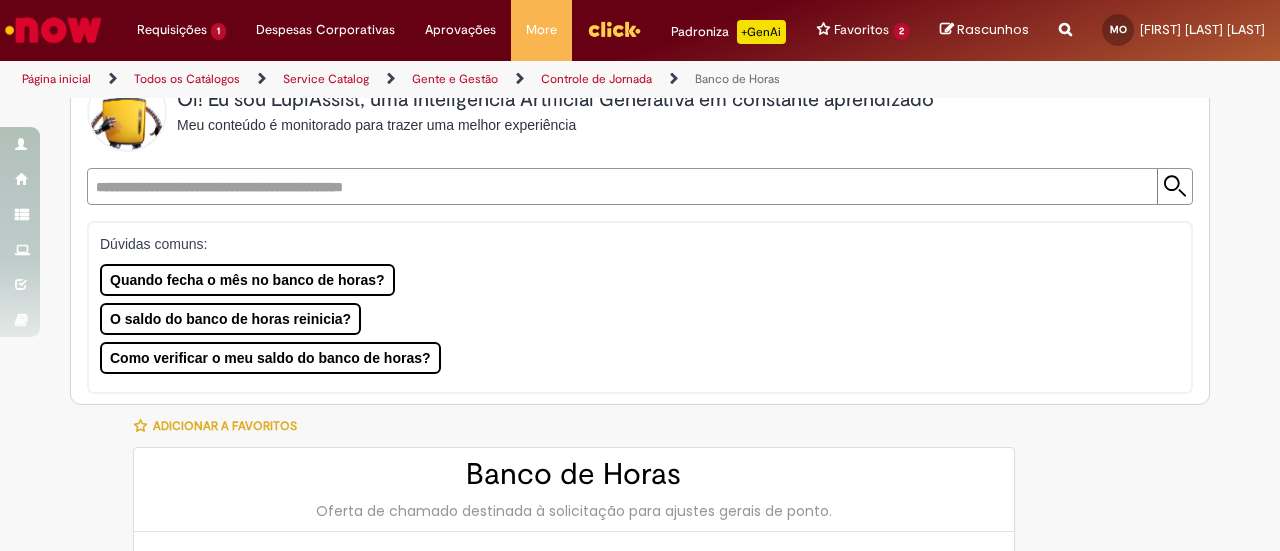 type on "**********" 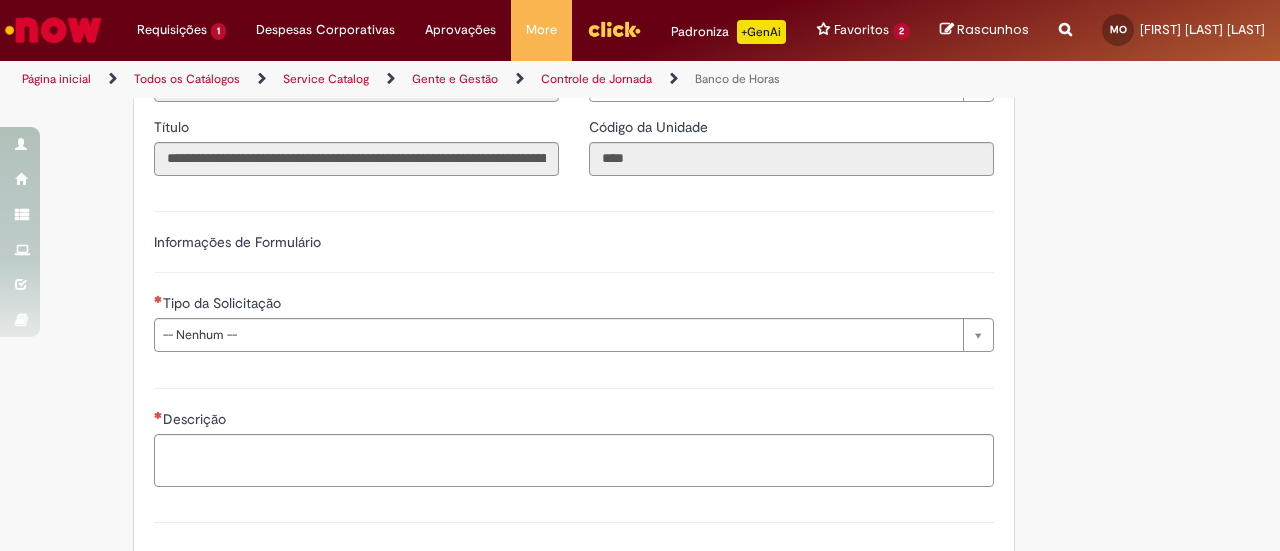 scroll, scrollTop: 1200, scrollLeft: 0, axis: vertical 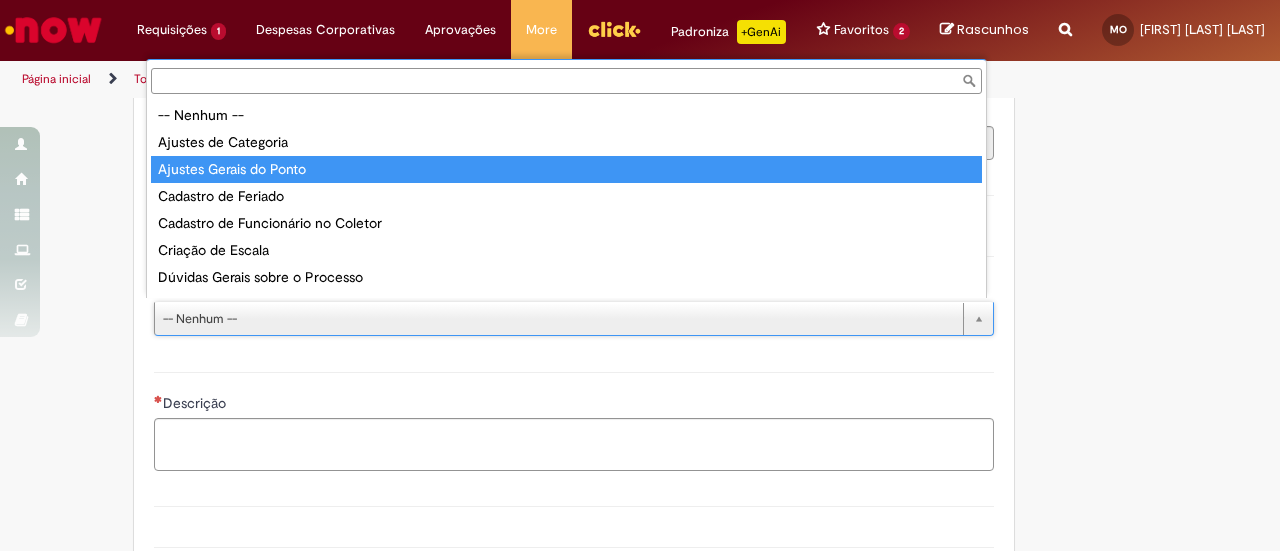 type on "**********" 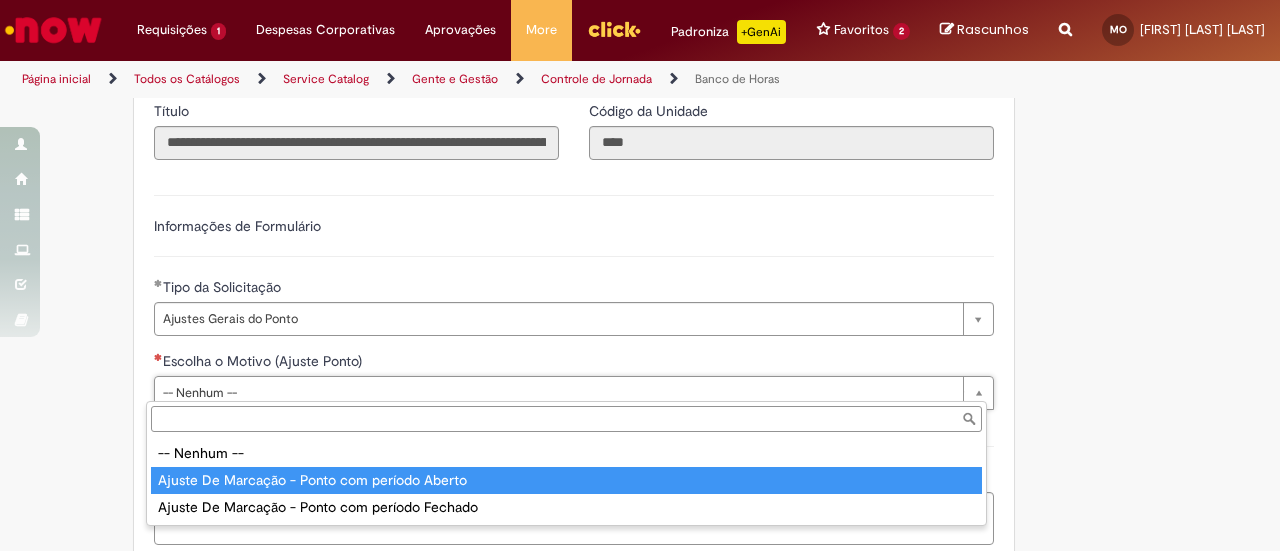 type on "**********" 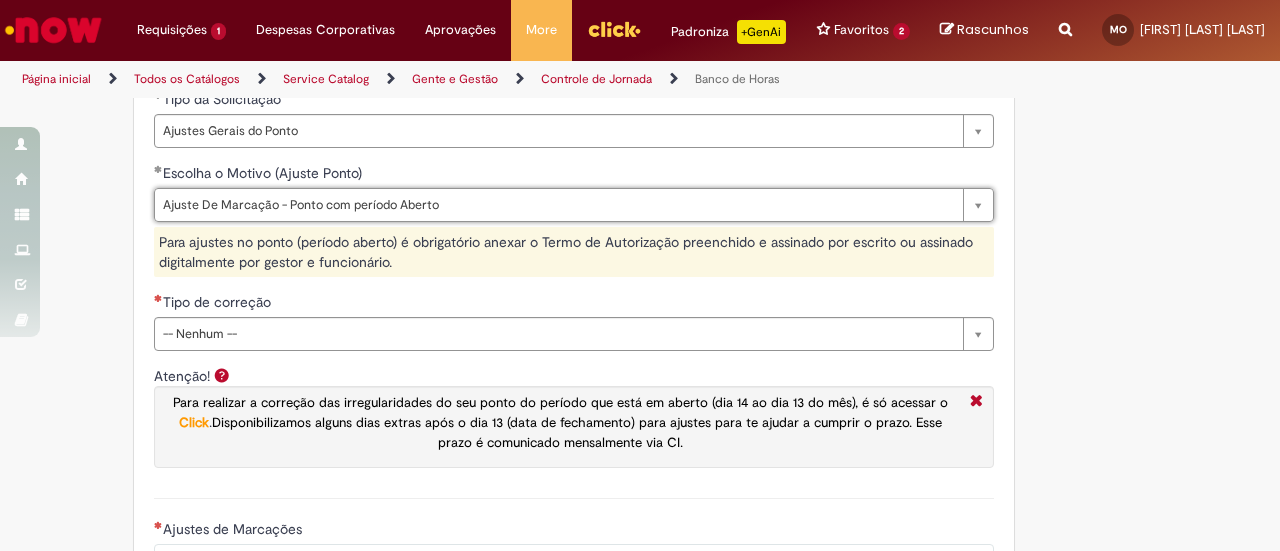 scroll, scrollTop: 1400, scrollLeft: 0, axis: vertical 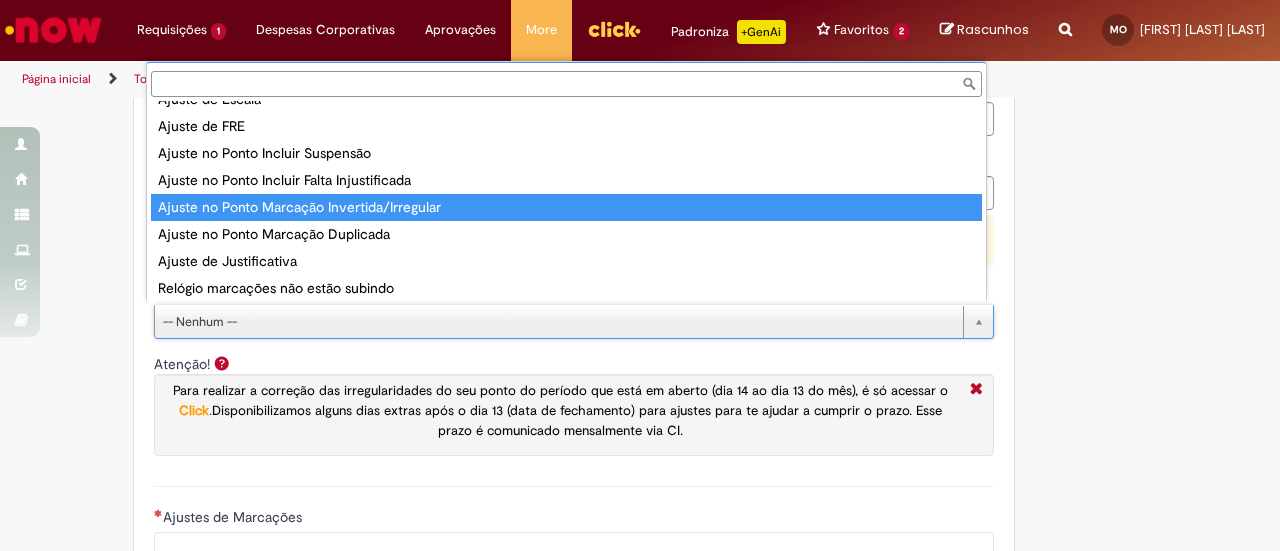 type on "**********" 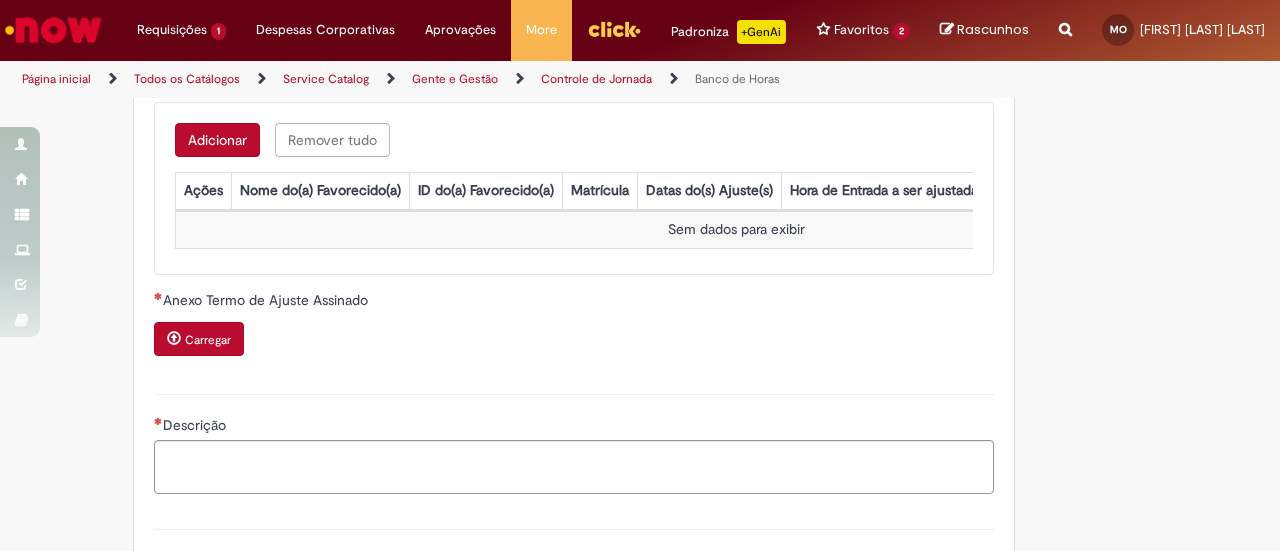 scroll, scrollTop: 2079, scrollLeft: 0, axis: vertical 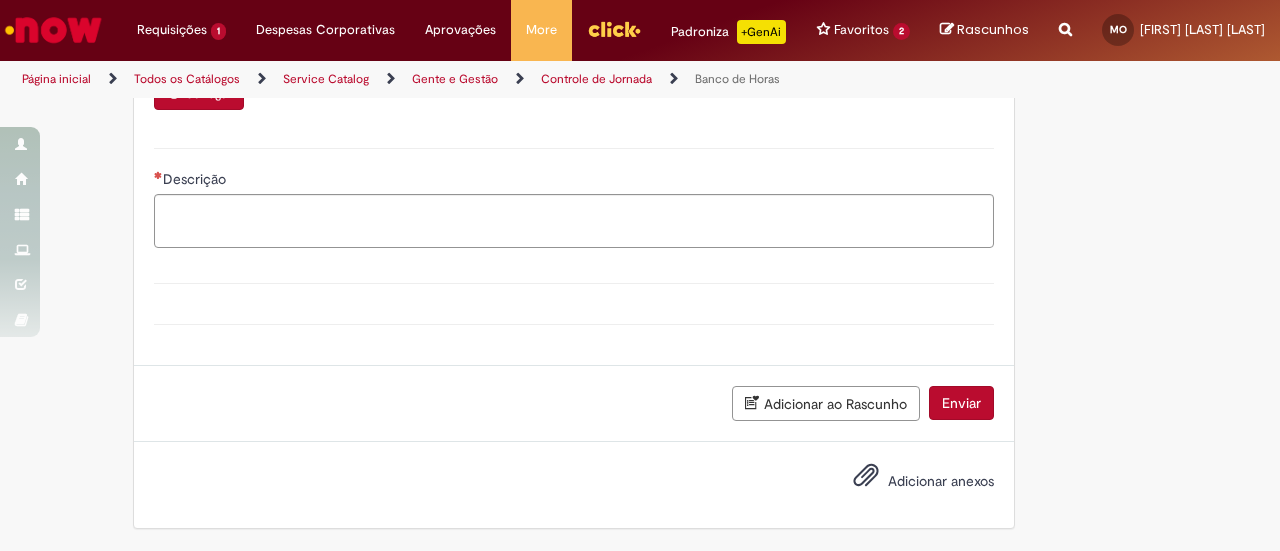 click on "Adicionar anexos" at bounding box center (941, 481) 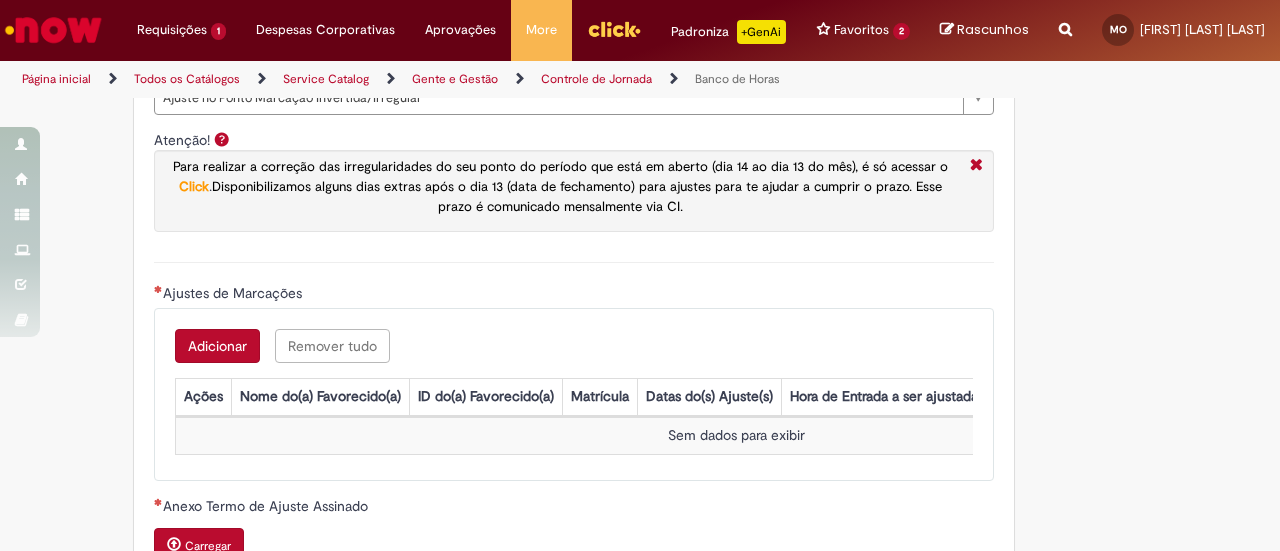 scroll, scrollTop: 1579, scrollLeft: 0, axis: vertical 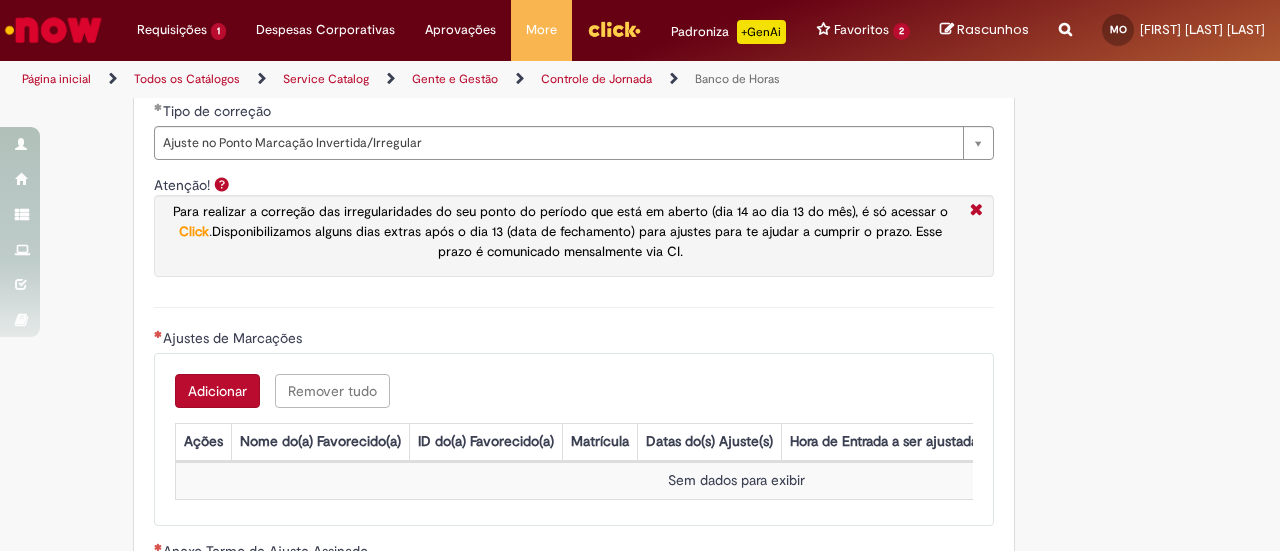click on "Click" at bounding box center [194, 231] 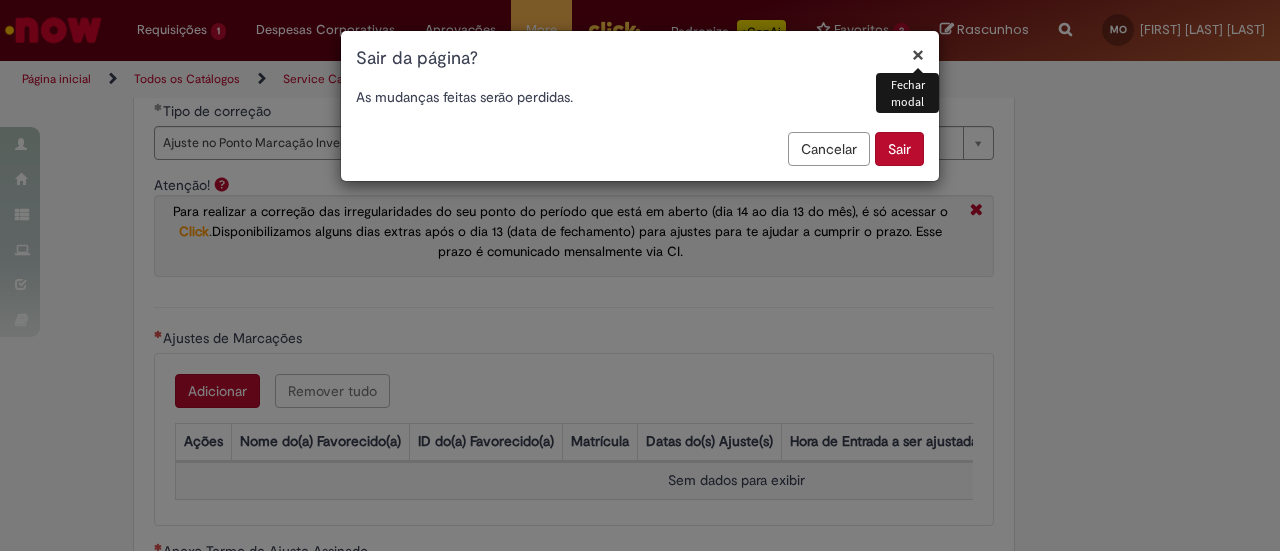 click on "×" at bounding box center [918, 54] 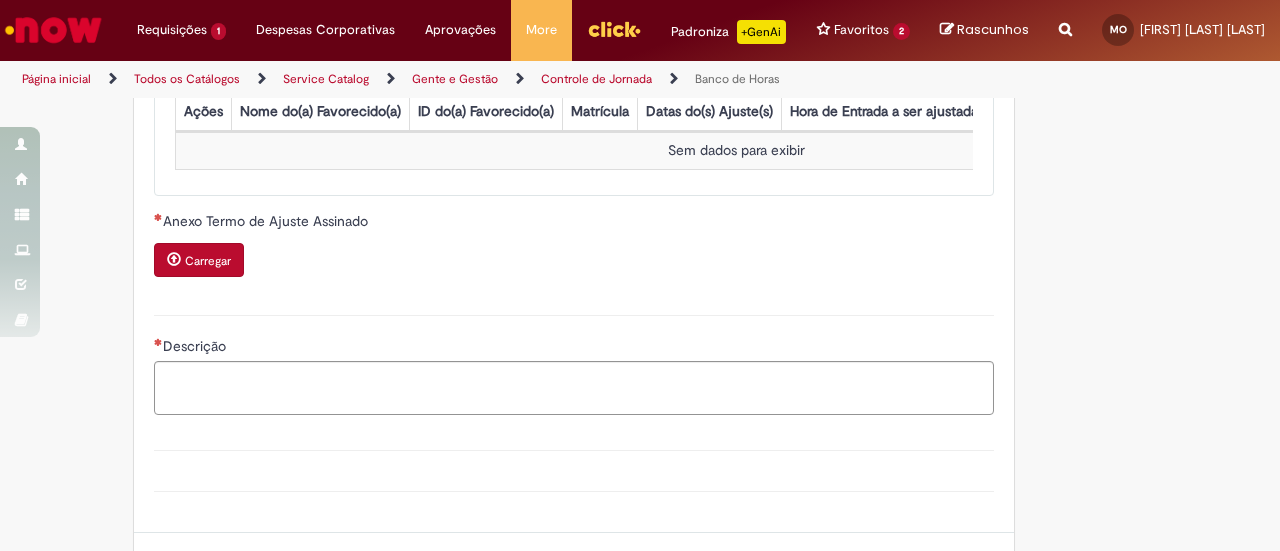 scroll, scrollTop: 1879, scrollLeft: 0, axis: vertical 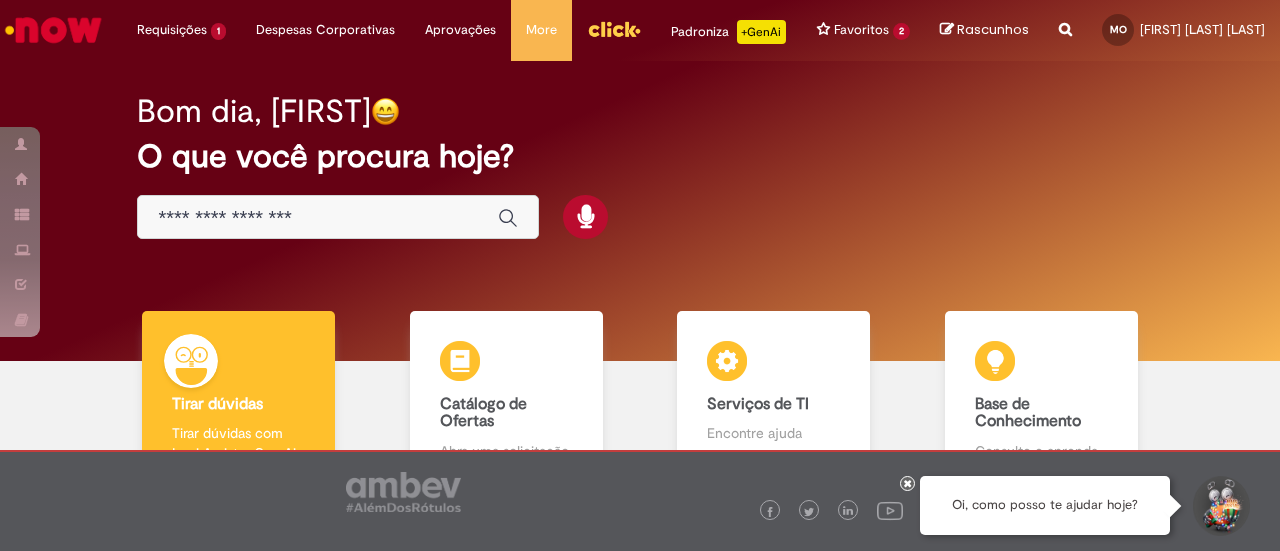 click at bounding box center (318, 218) 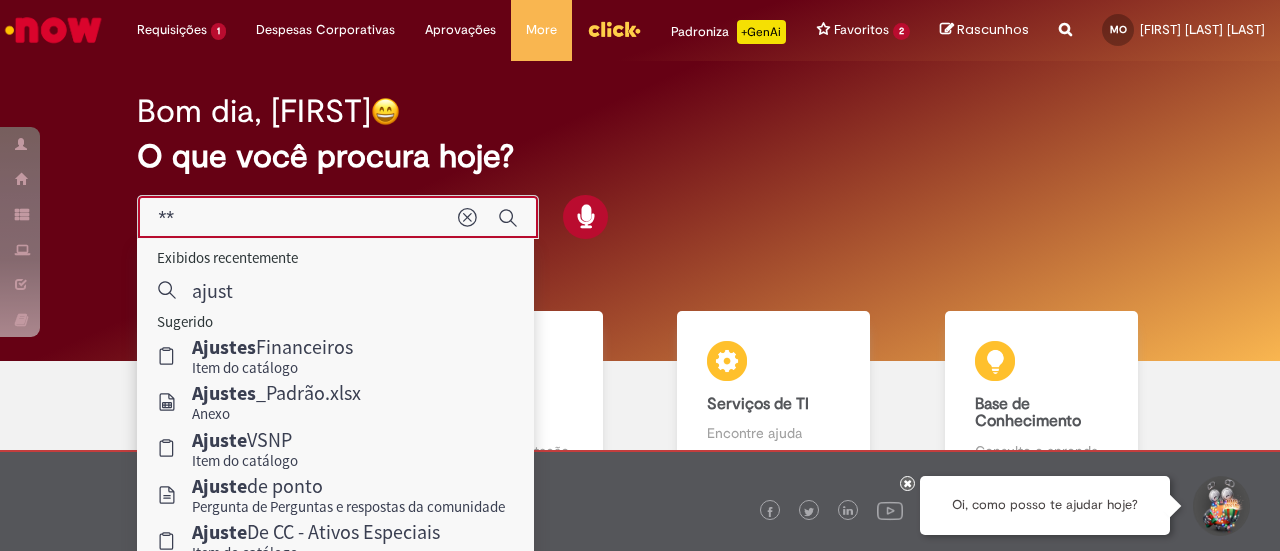type on "*" 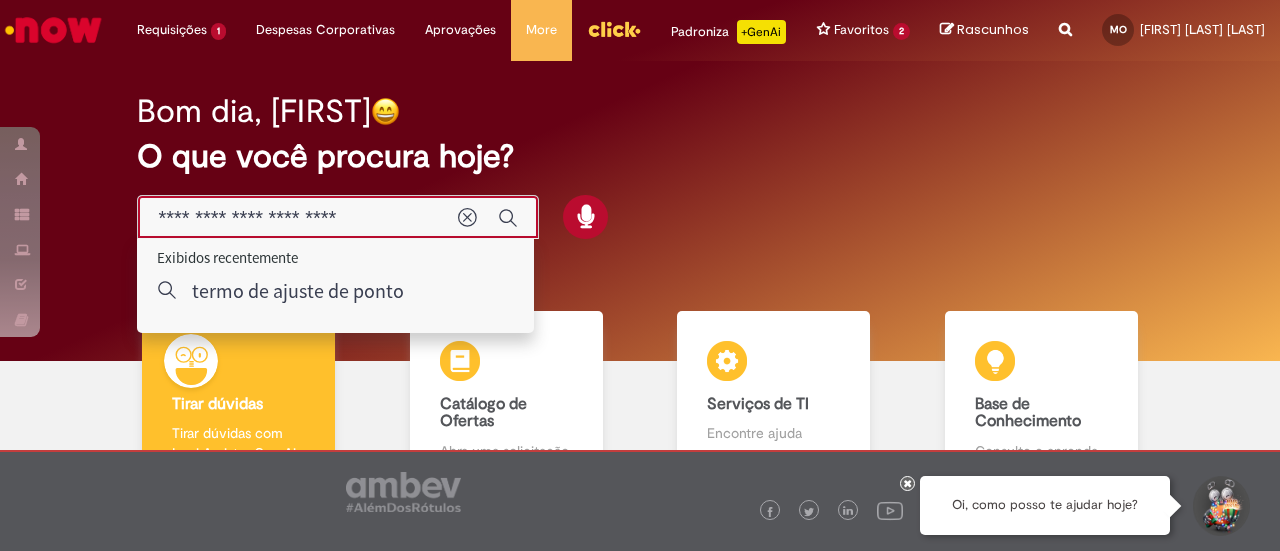 type on "**********" 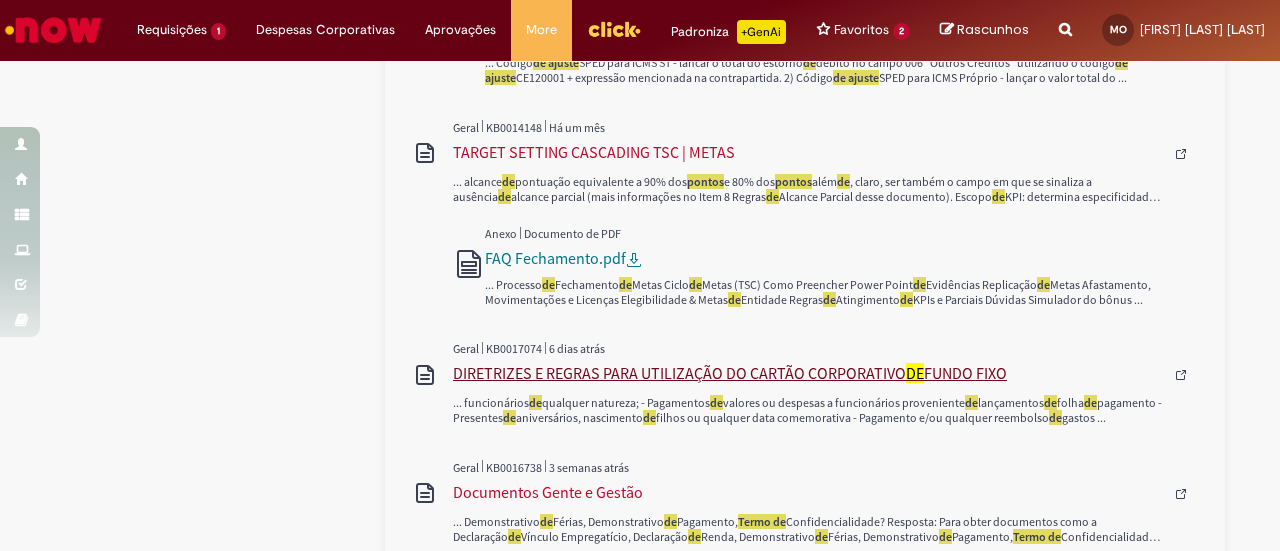 scroll, scrollTop: 1821, scrollLeft: 0, axis: vertical 